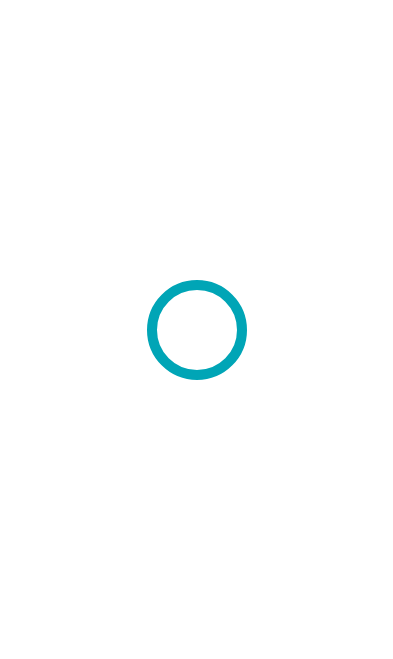 scroll, scrollTop: 0, scrollLeft: 0, axis: both 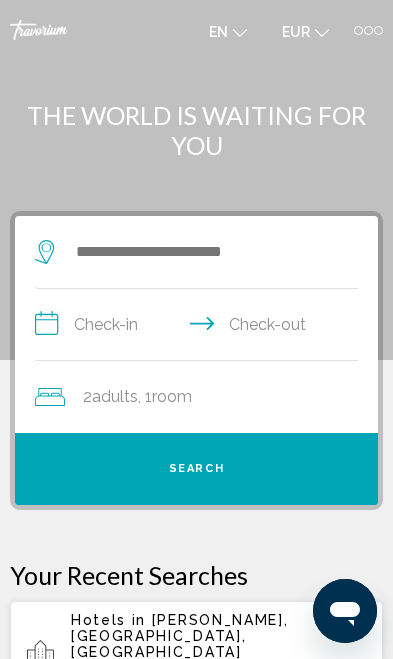 click at bounding box center (378, 30) 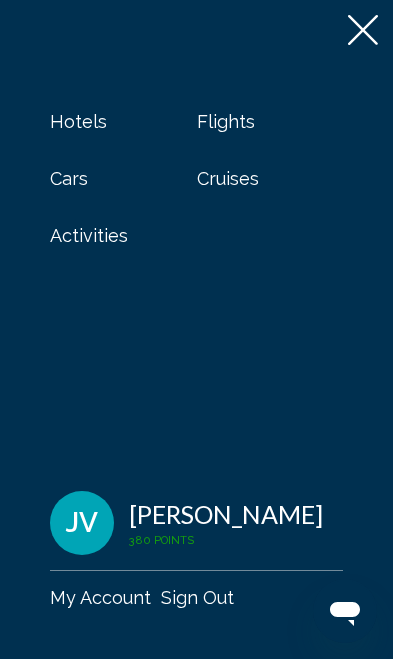 click on "Activities" at bounding box center (89, 235) 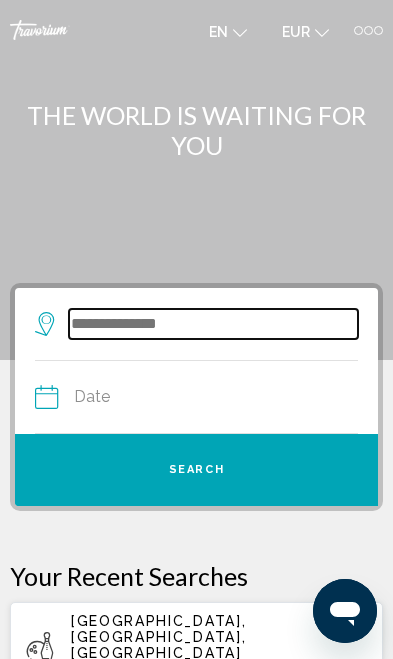 click at bounding box center (213, 324) 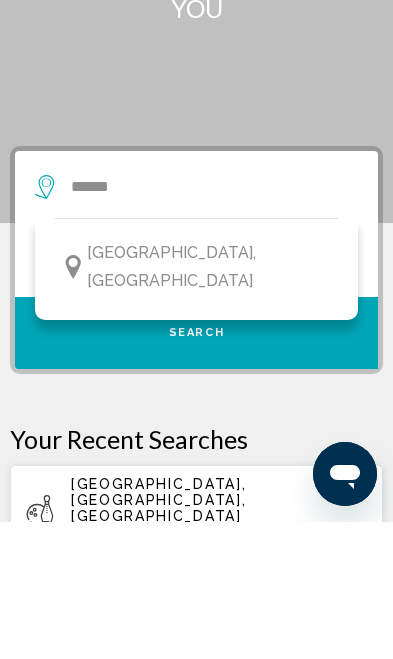 click on "[GEOGRAPHIC_DATA], [GEOGRAPHIC_DATA]" at bounding box center (196, 404) 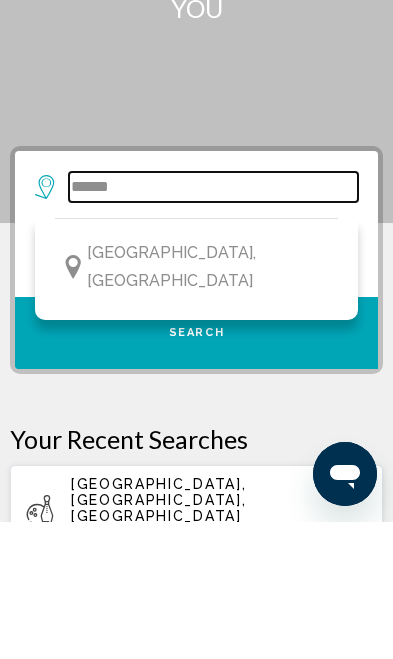 type on "**********" 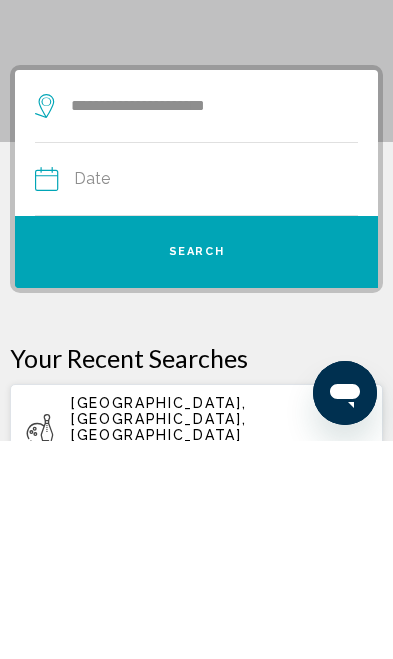 click on "Date  [DATE]  *** *** *** *** *** *** *** *** *** *** *** ***   2025  **** **** **** **** **** **** Su Mo Tu We Th Fr Sa 29 30 1 2 3 4 5 6 7 8 9 10 11 12 13 14 15 16 17 18 19 20 21 22 23 24 25 26 27 28 29 30 31 1 2 3 4 5 6 7 8 9 * * * * * * * * * ** ** ** ** ** ** ** ** ** ** ** ** ** ** ** ** ** ** ** ** ** ** ** ** ** ** ** ** ** ** ** ** ** ** ** ** ** ** ** ** ** ** ** ** ** ** ** ** ** ** ** ** ** ** ** ** ** ** ** ** ** ** ** ** **" at bounding box center (196, 397) 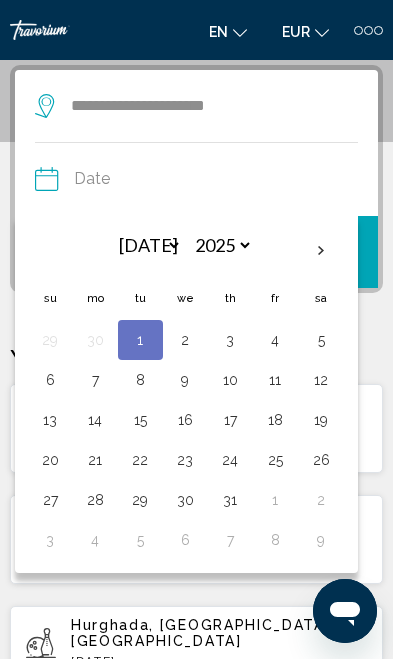 click on "3" at bounding box center [230, 340] 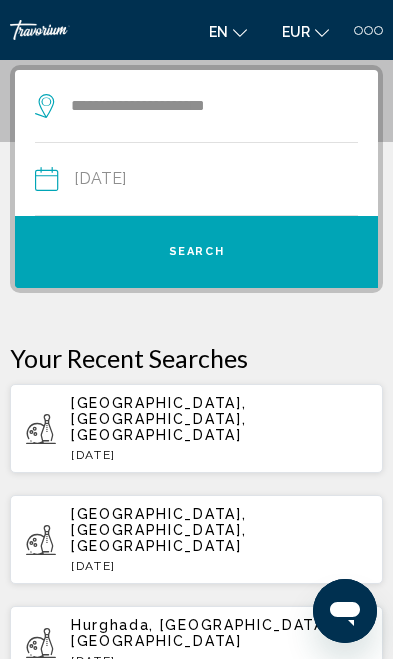 click on "Search" at bounding box center (196, 252) 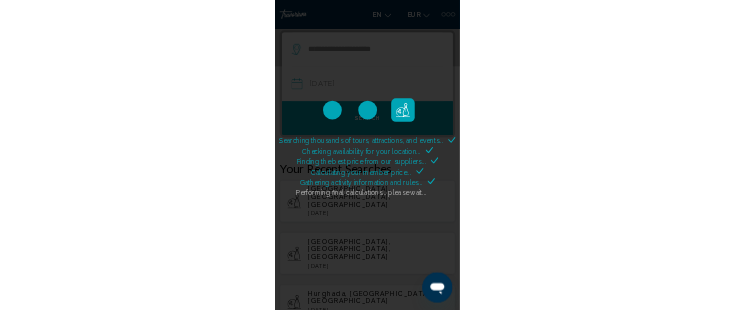 scroll, scrollTop: 375, scrollLeft: 0, axis: vertical 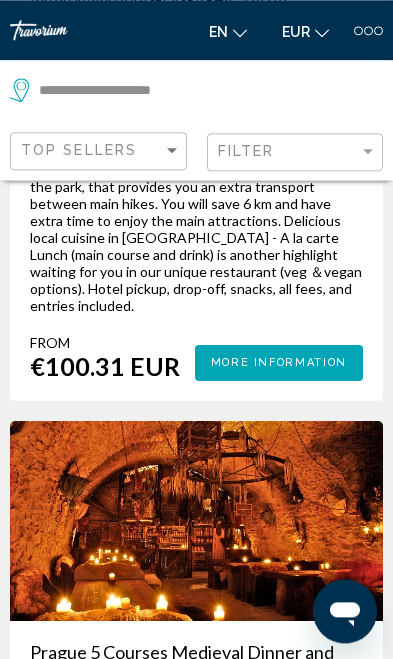 click on "Prague 5 Courses Medieval Dinner and Live Performances" at bounding box center (196, 663) 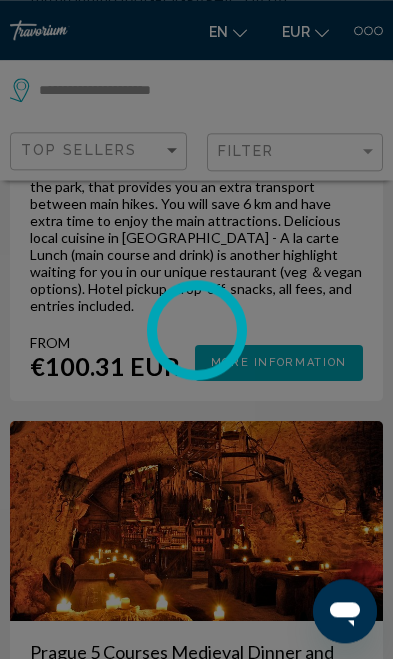 scroll, scrollTop: 2300, scrollLeft: 0, axis: vertical 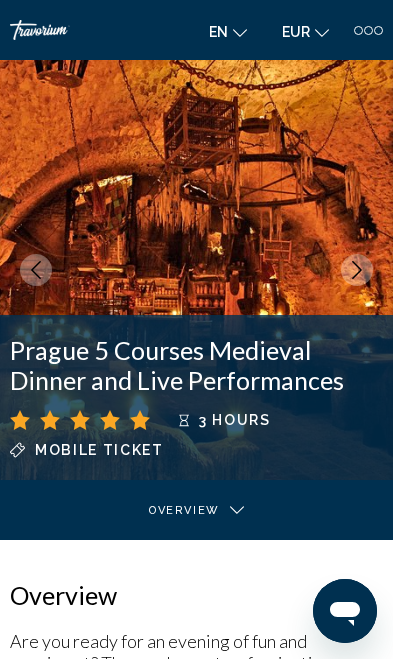 click at bounding box center (357, 270) 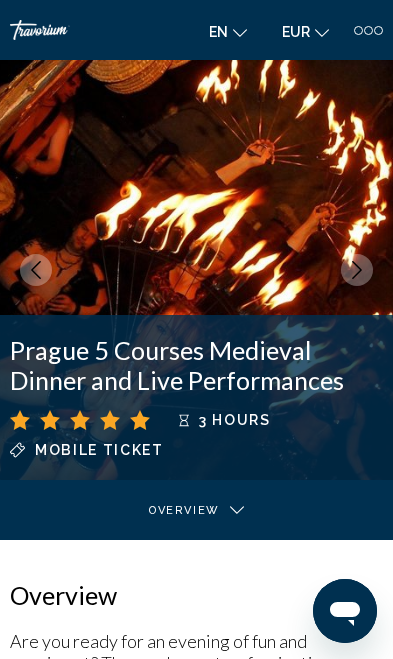 click 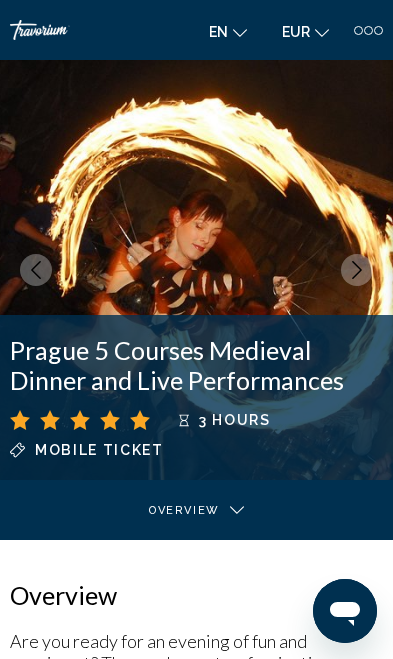 click 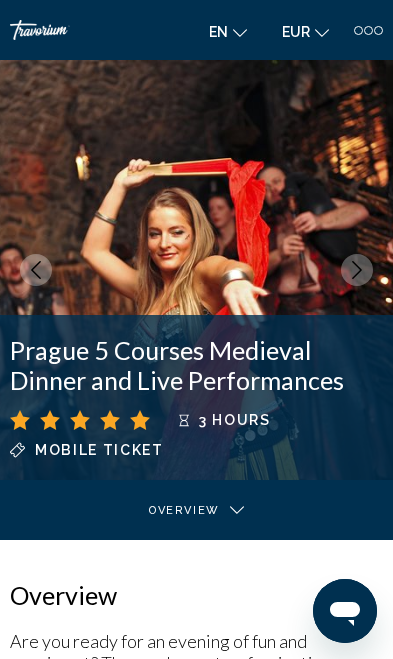 click 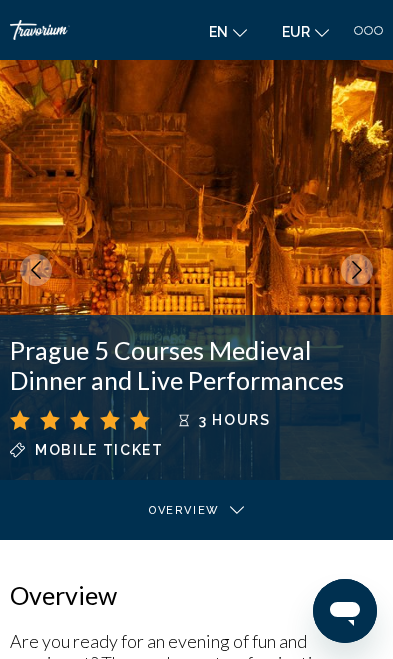 click at bounding box center (196, 270) 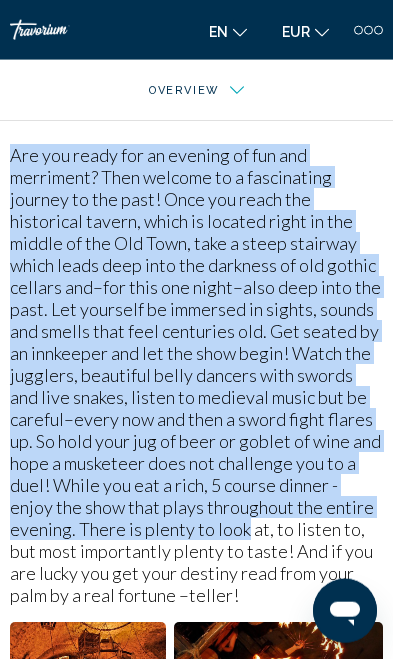 scroll, scrollTop: 488, scrollLeft: 0, axis: vertical 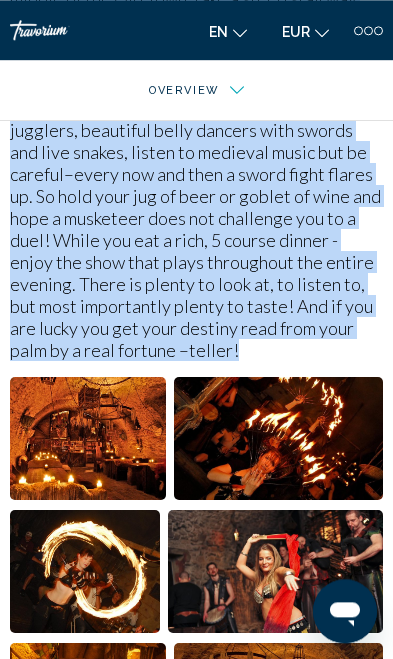 click at bounding box center (88, 438) 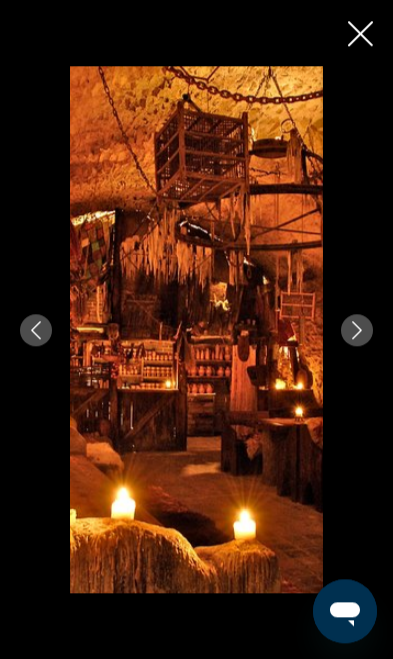 scroll, scrollTop: 732, scrollLeft: 0, axis: vertical 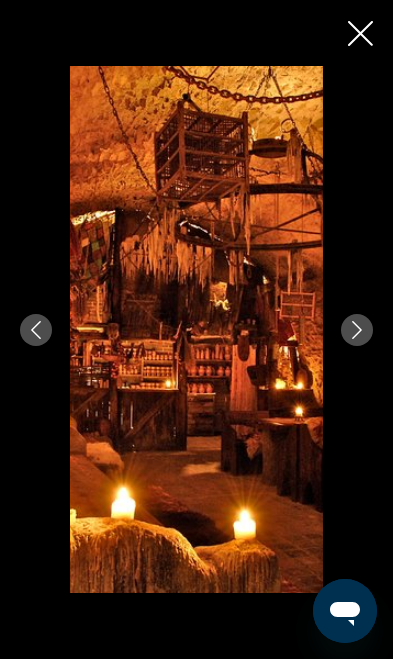 click at bounding box center [357, 330] 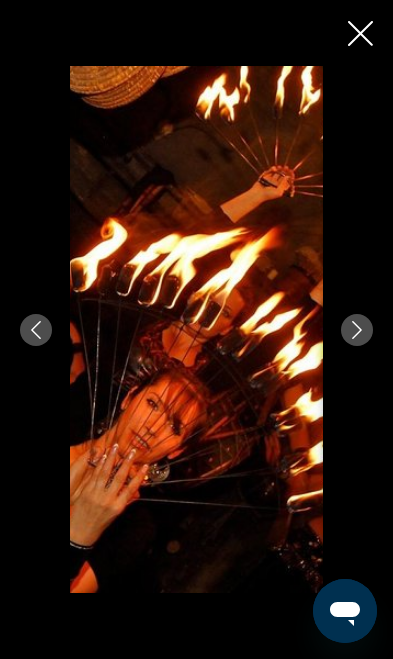 click at bounding box center [357, 330] 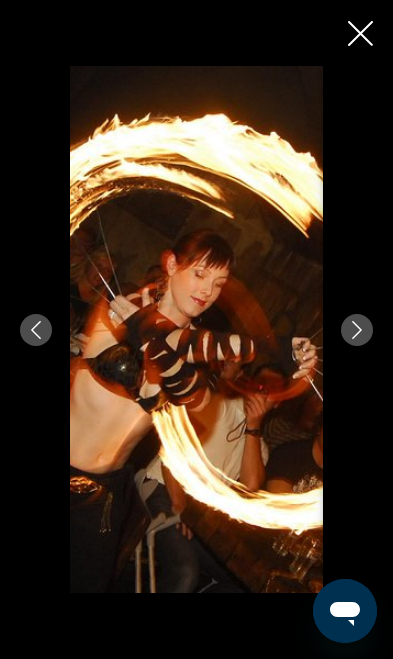 click at bounding box center [357, 330] 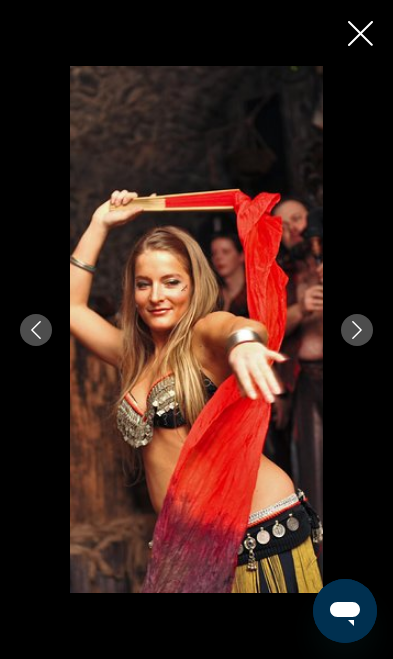 click at bounding box center (357, 330) 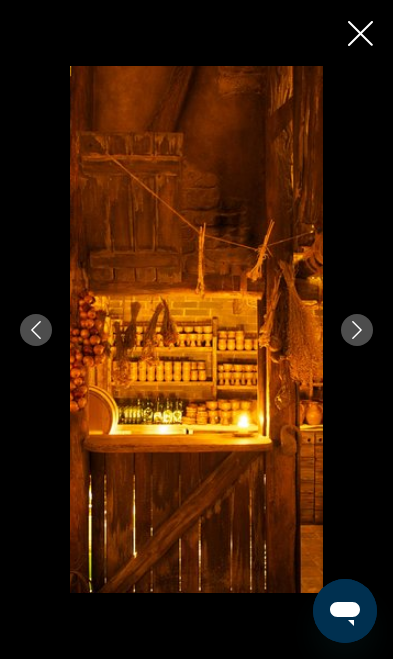 click at bounding box center (357, 330) 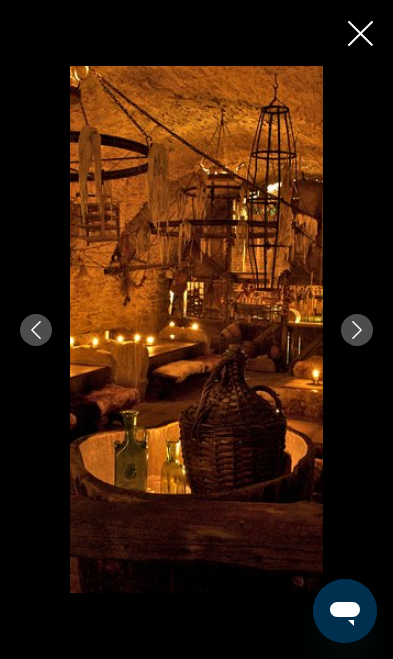 click at bounding box center [357, 330] 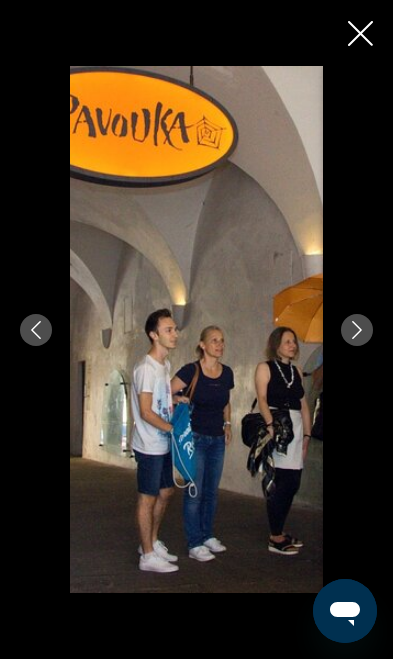 click at bounding box center (357, 330) 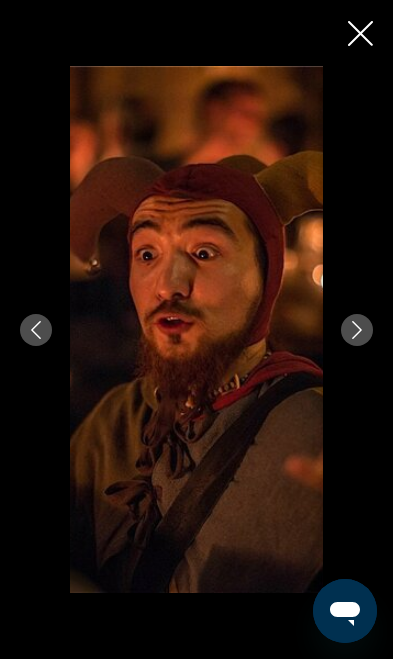 click at bounding box center [357, 330] 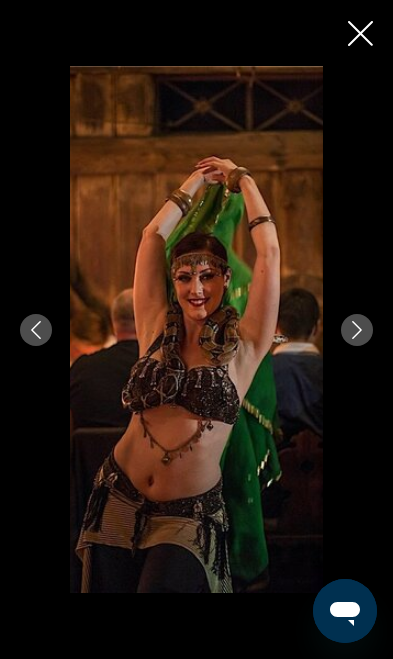 click at bounding box center (357, 330) 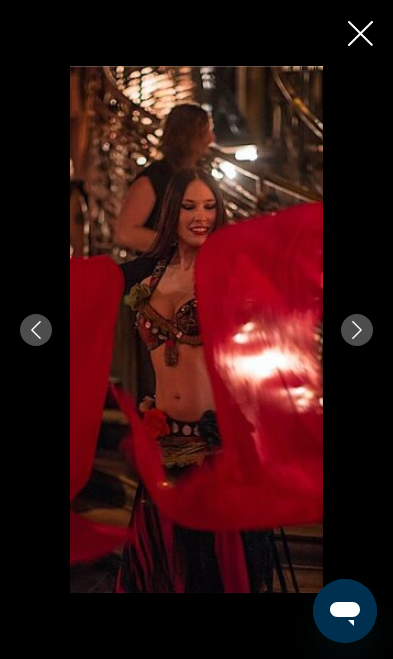 click at bounding box center [357, 330] 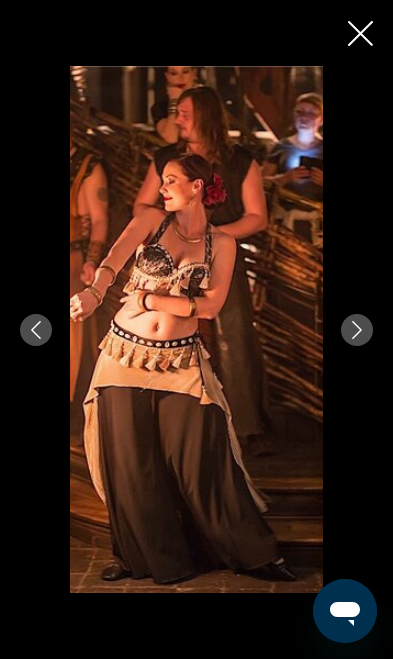 click at bounding box center [357, 330] 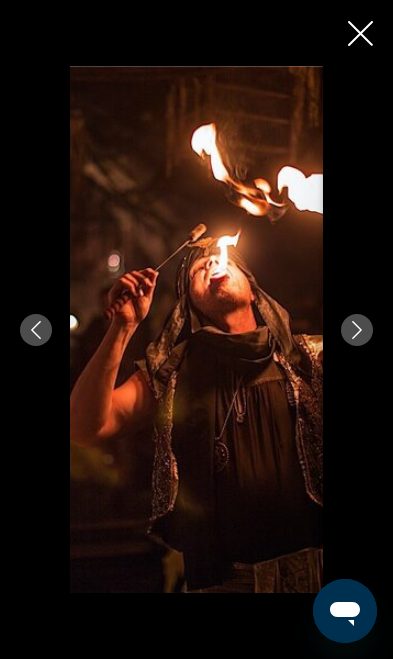 click at bounding box center [357, 330] 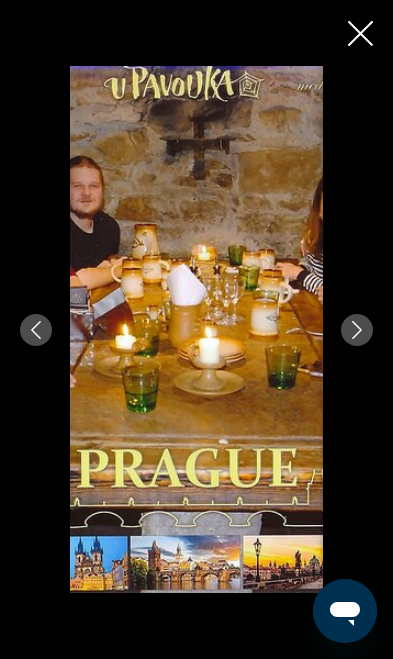 click at bounding box center (196, 329) 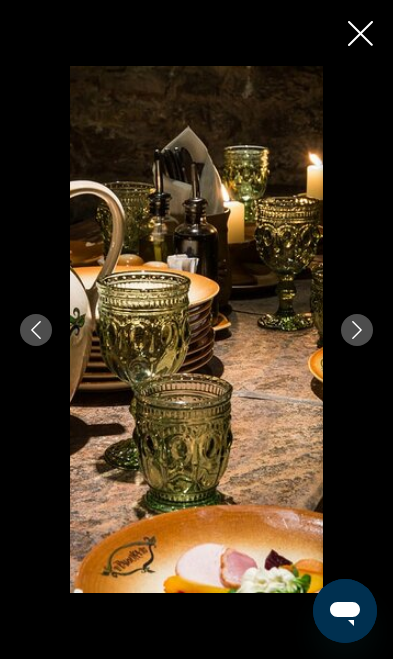 click 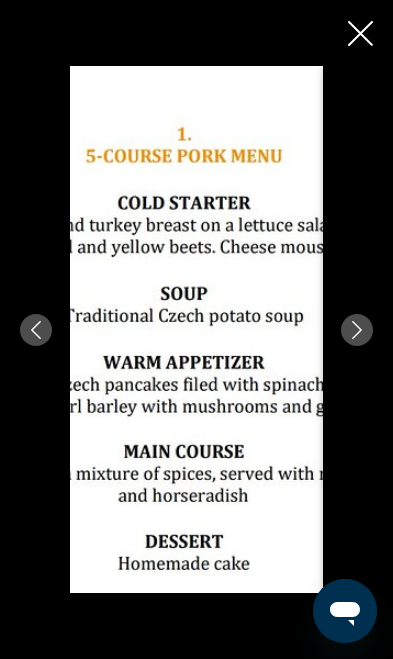 click at bounding box center [196, 329] 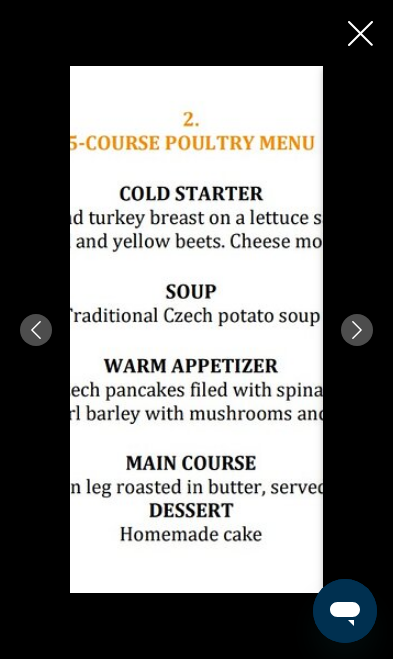 click at bounding box center (357, 330) 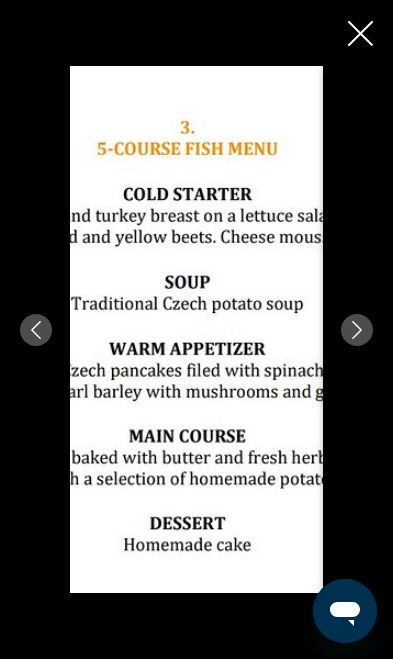 click at bounding box center (357, 330) 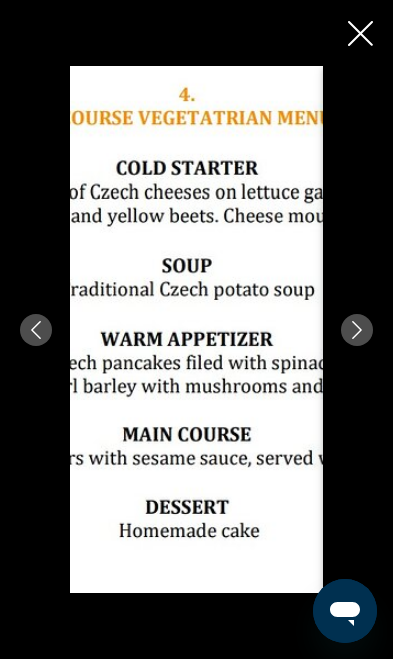 click 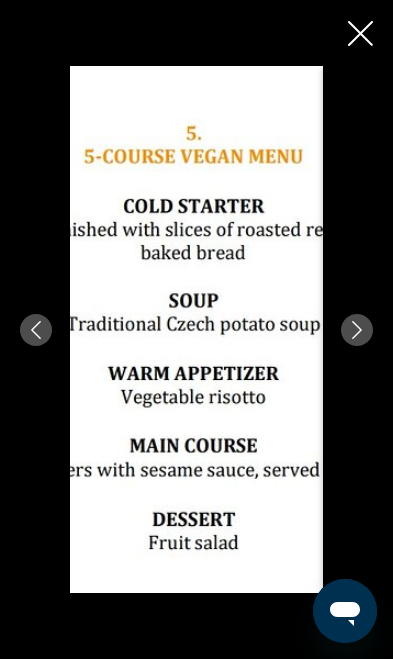 click 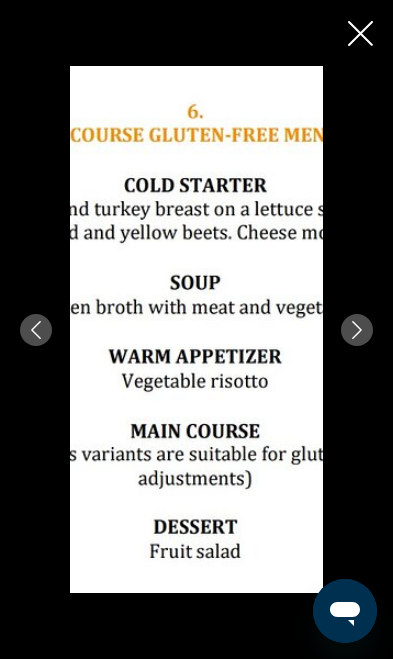 click 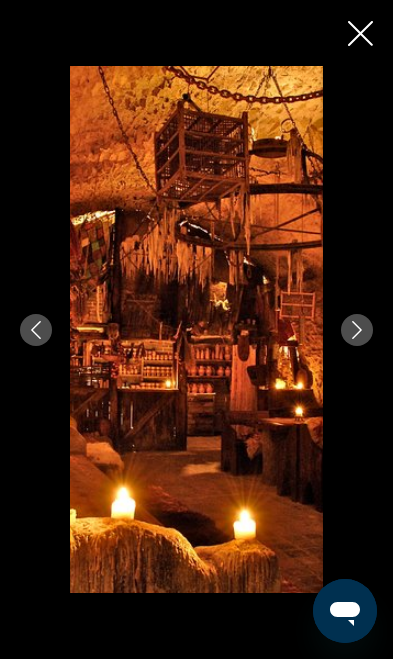 click at bounding box center (196, 329) 